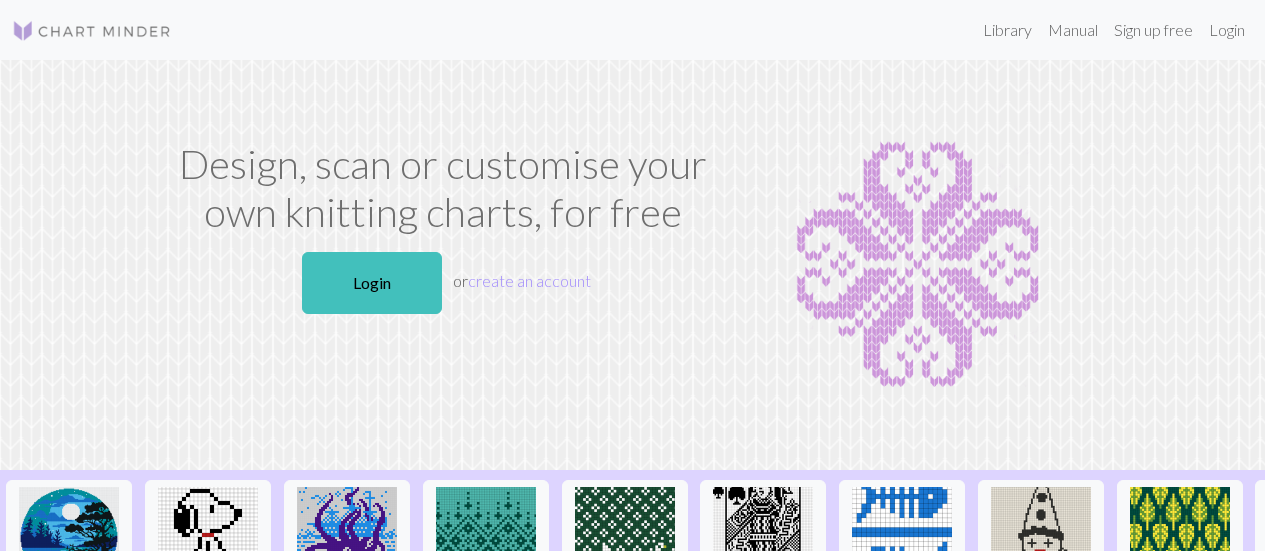 scroll, scrollTop: 0, scrollLeft: 0, axis: both 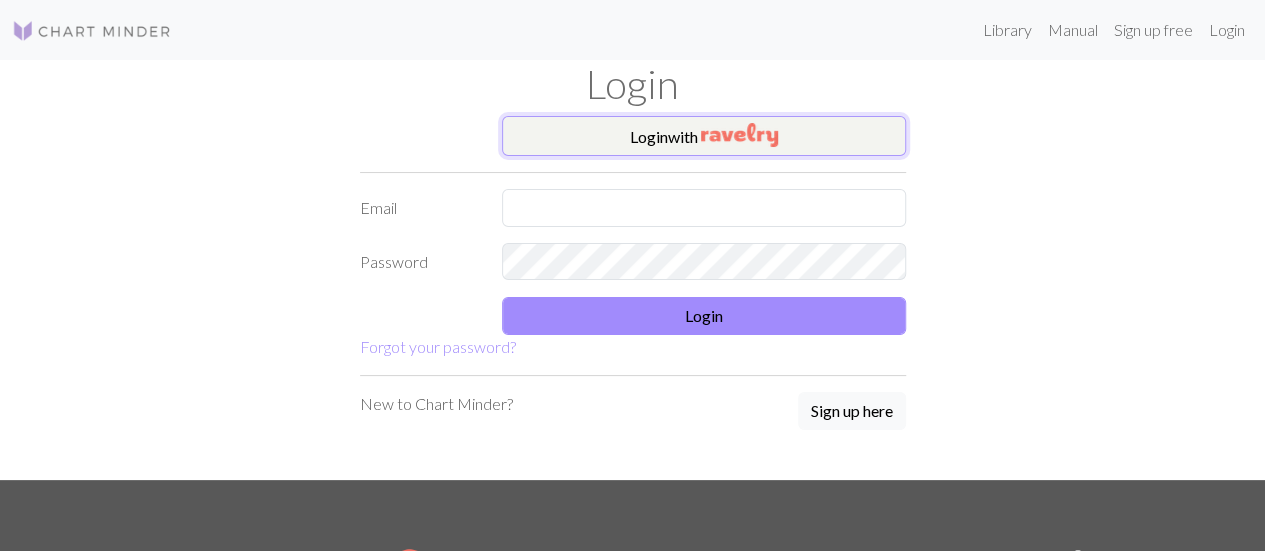 click on "Login  with" at bounding box center (704, 136) 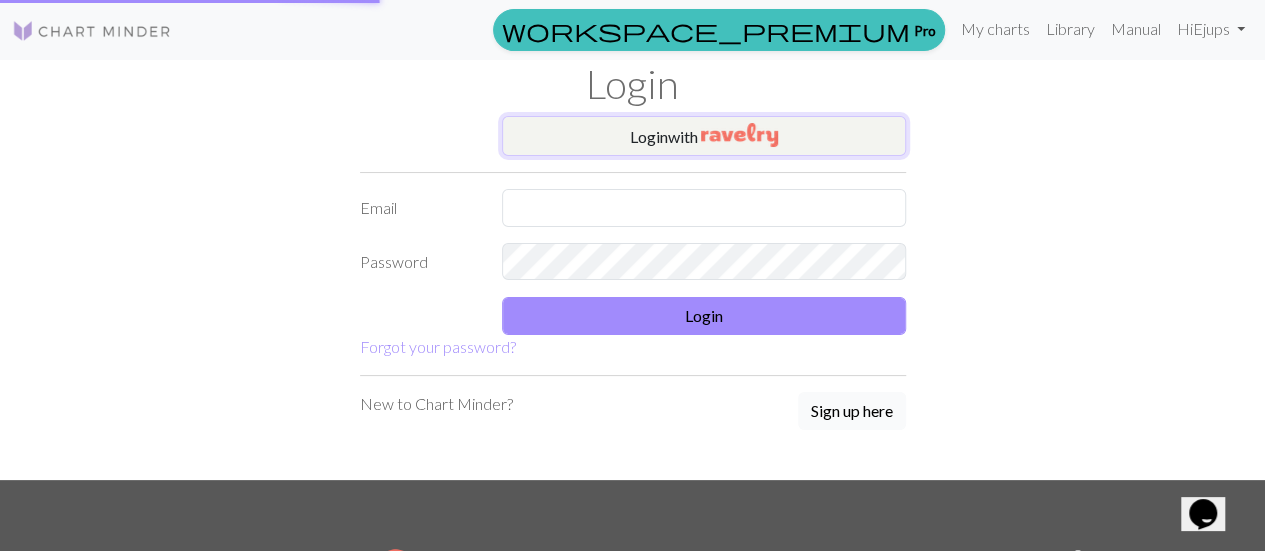 scroll, scrollTop: 0, scrollLeft: 0, axis: both 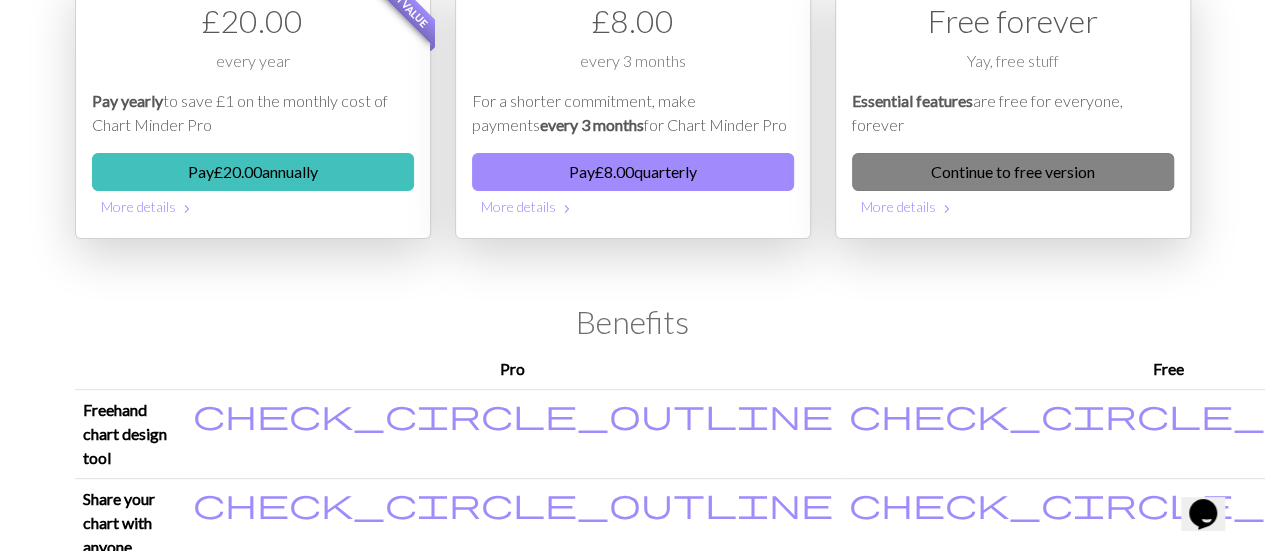 click on "Continue to free version" at bounding box center (1013, 172) 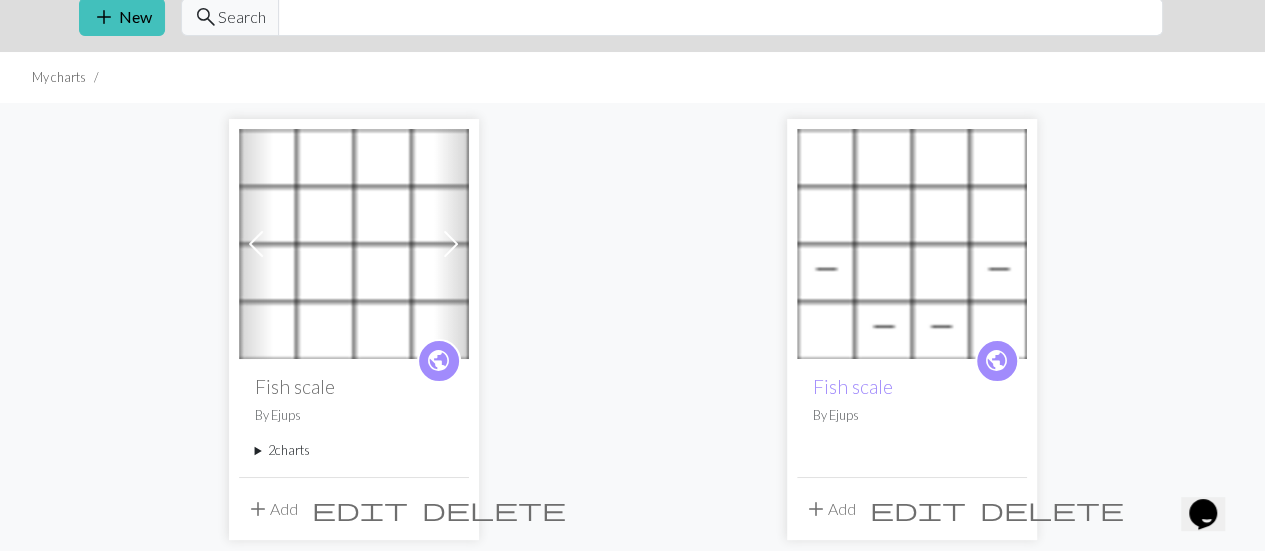 scroll, scrollTop: 80, scrollLeft: 0, axis: vertical 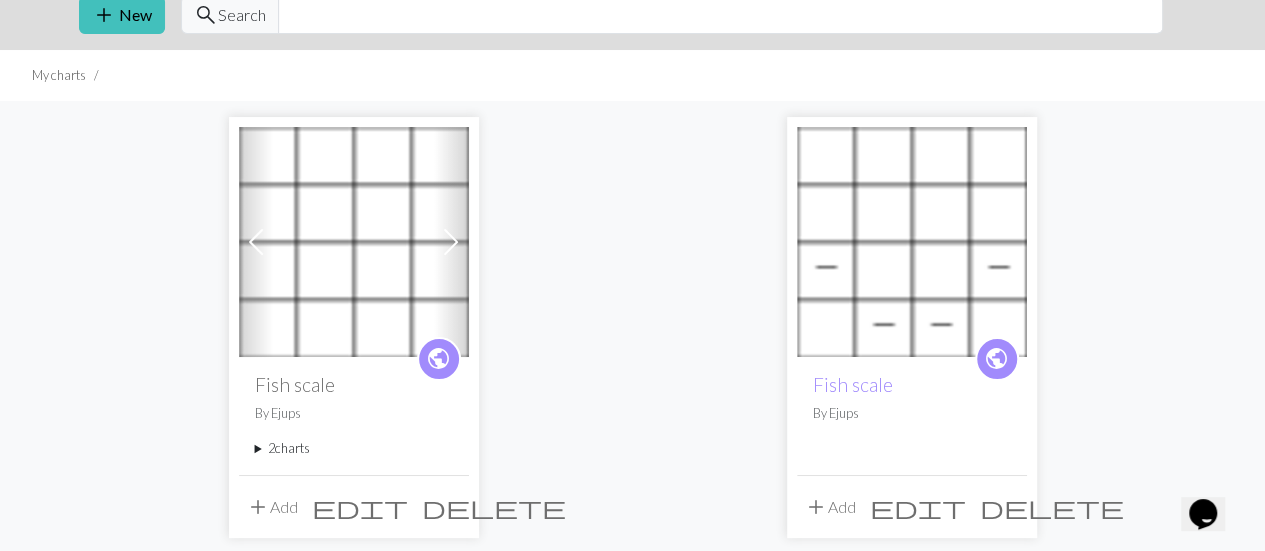 click on "delete" at bounding box center [1052, 507] 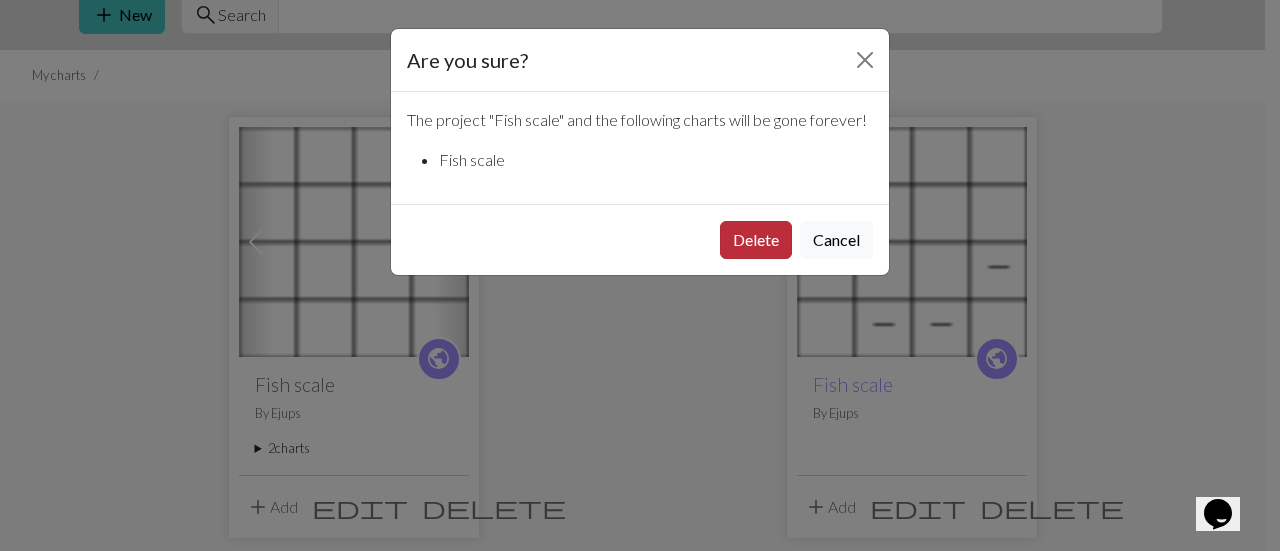 click on "Delete" at bounding box center (756, 240) 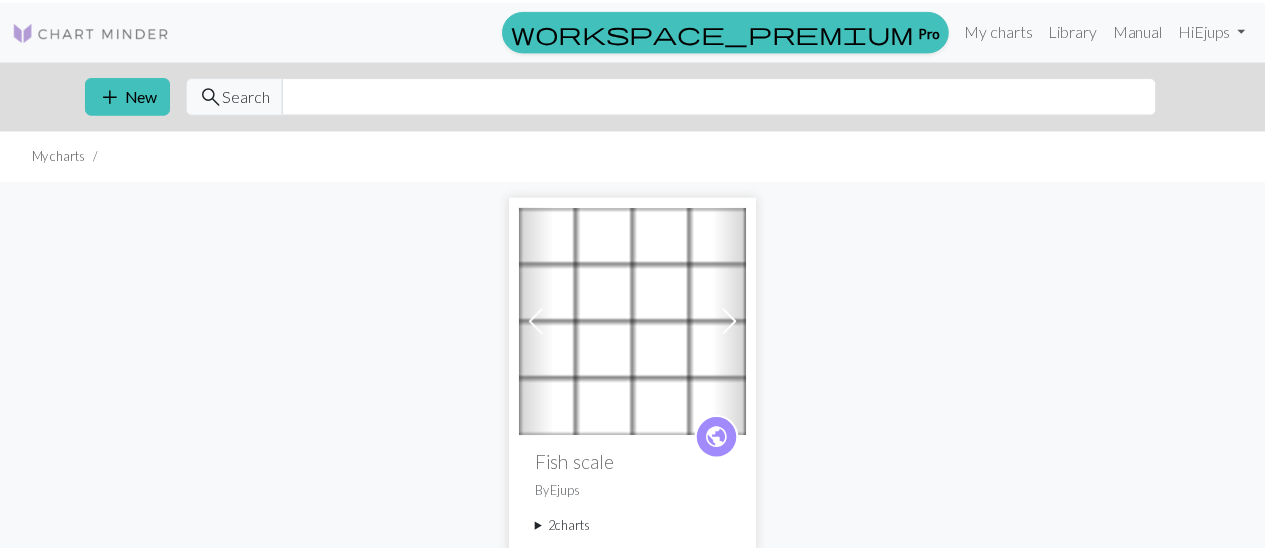 scroll, scrollTop: 0, scrollLeft: 0, axis: both 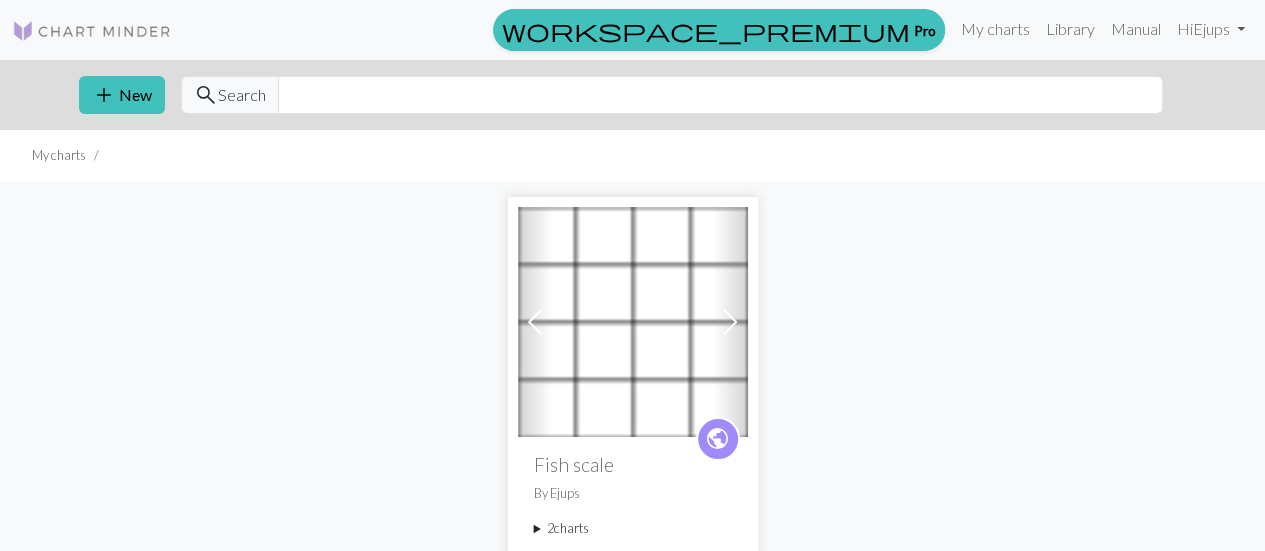 click at bounding box center [633, 322] 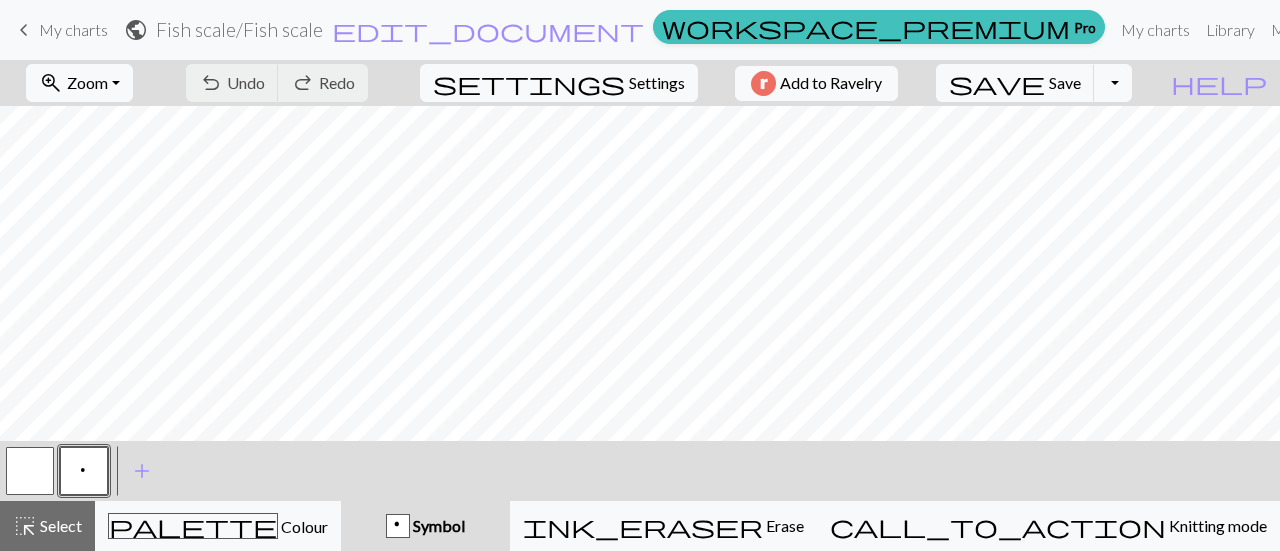 click on "keyboard_arrow_left" at bounding box center (24, 30) 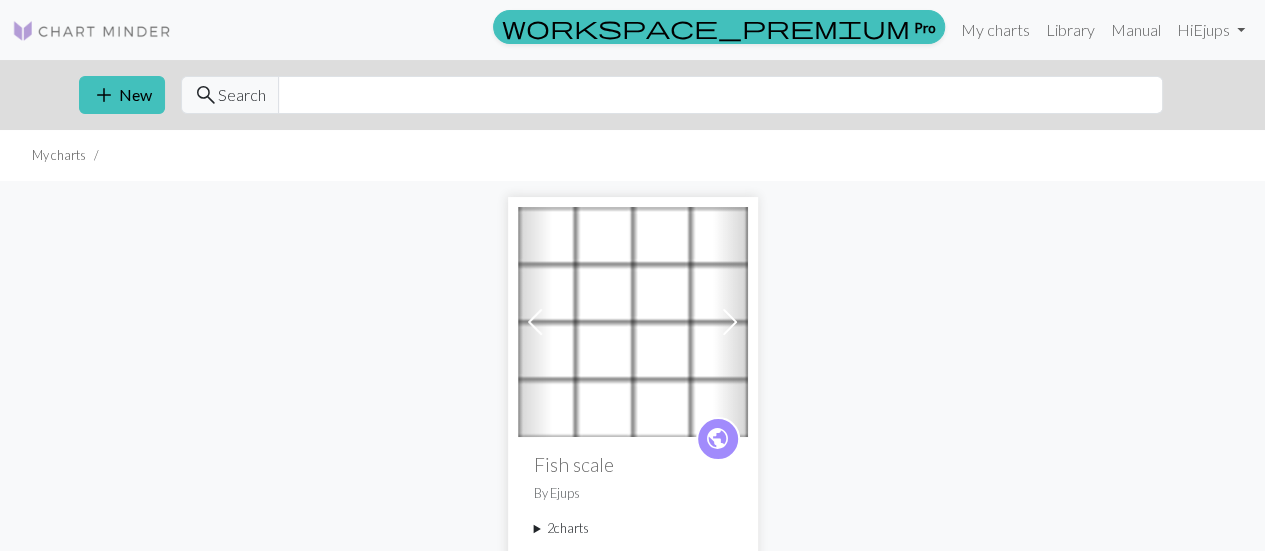 click at bounding box center (730, 322) 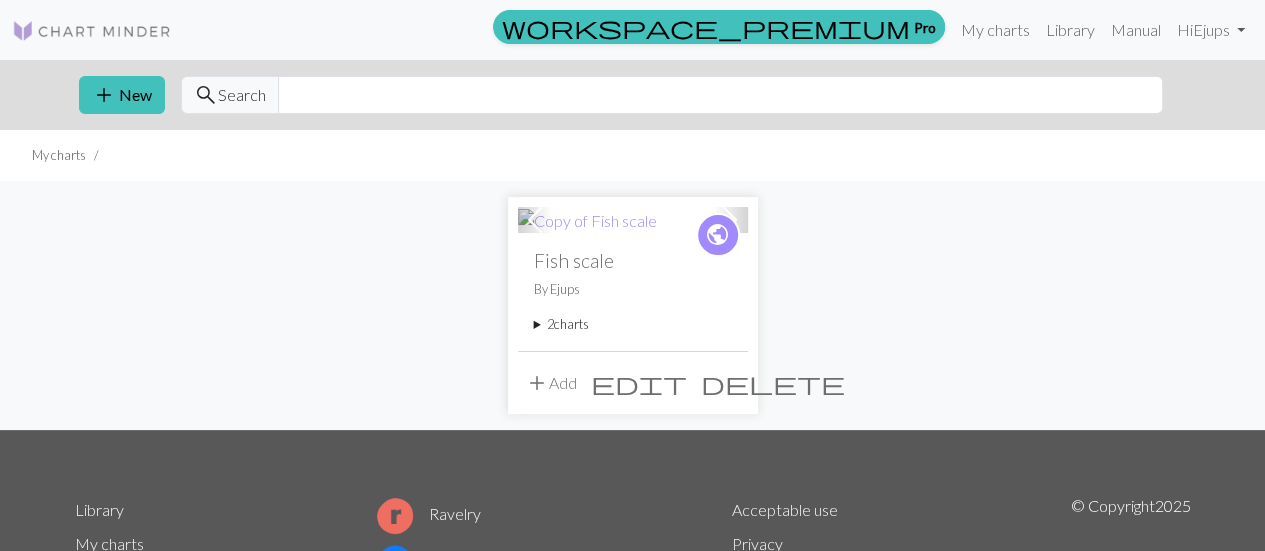 click on "2  charts" at bounding box center [633, 324] 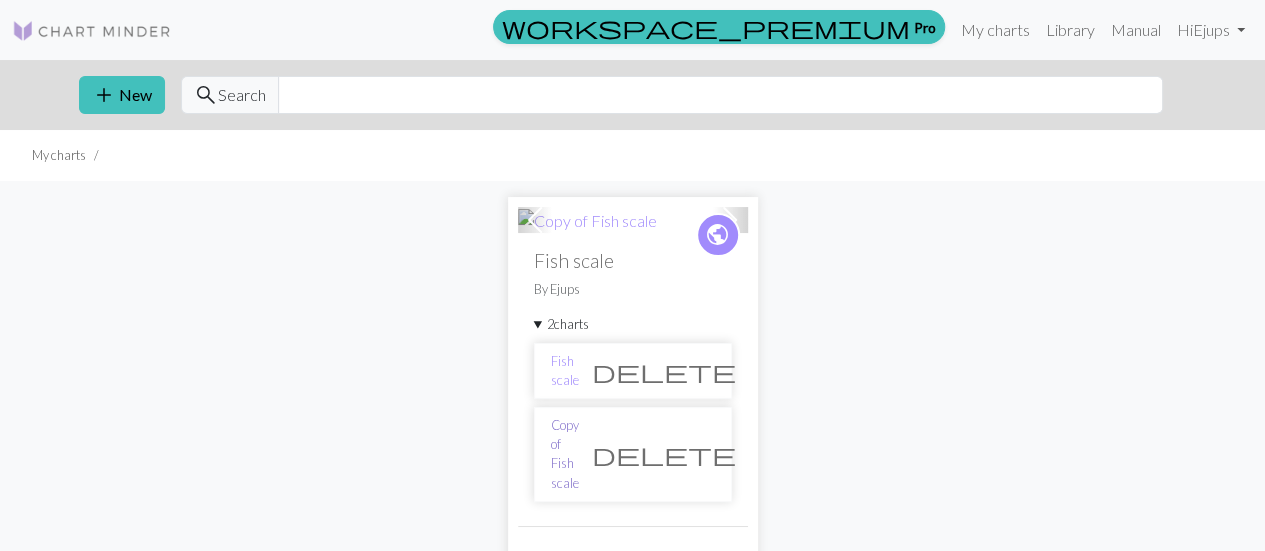 click on "Copy of Fish scale" at bounding box center [565, 454] 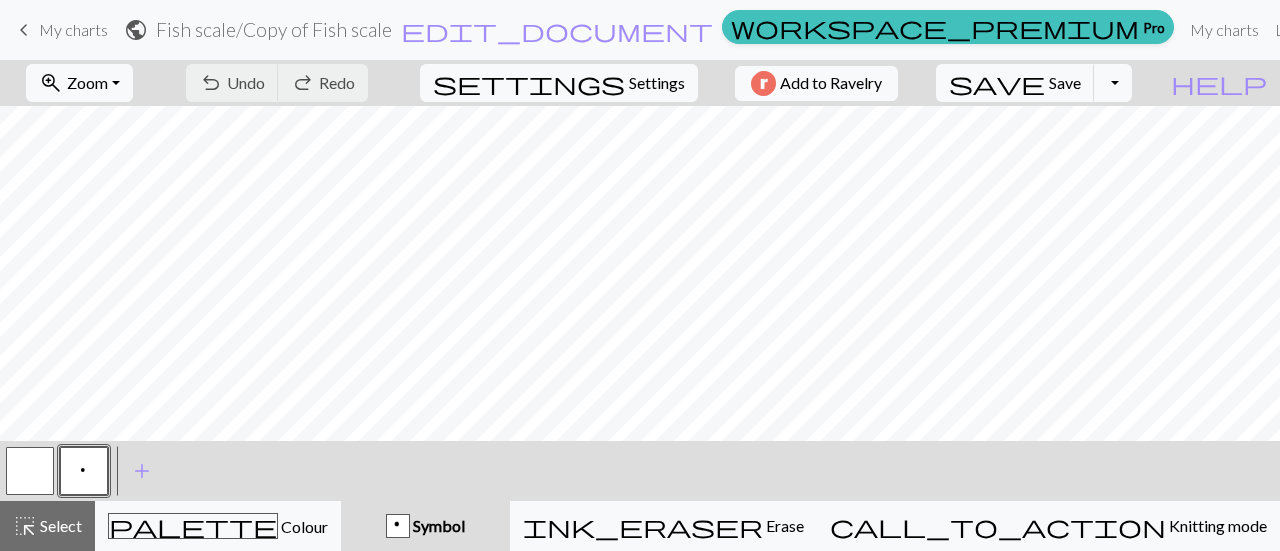 click on "keyboard_arrow_left" at bounding box center [24, 30] 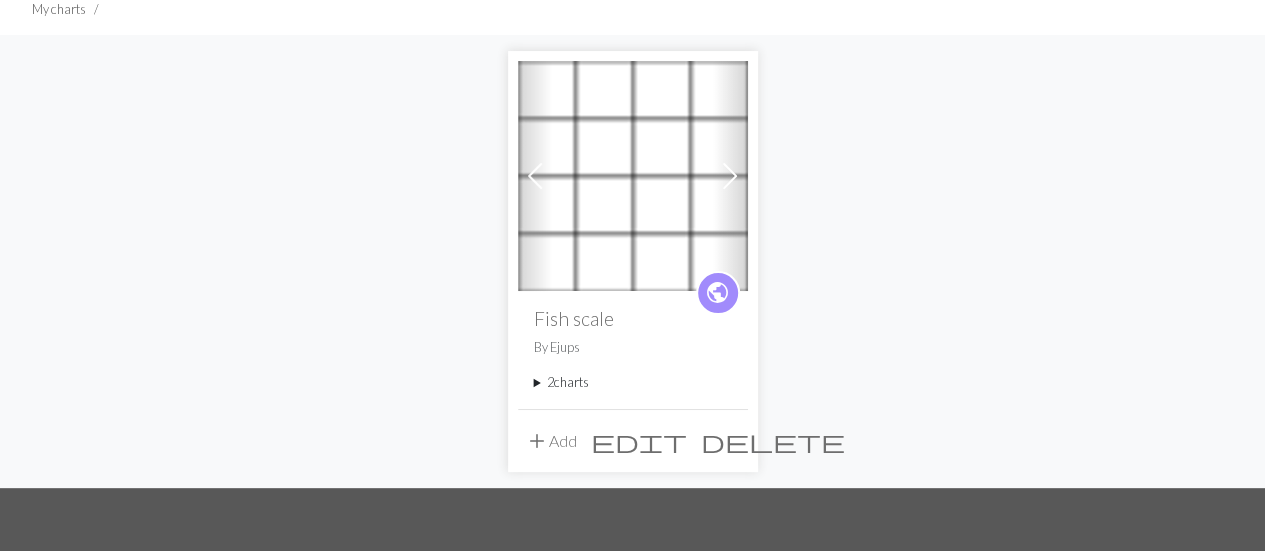 scroll, scrollTop: 153, scrollLeft: 0, axis: vertical 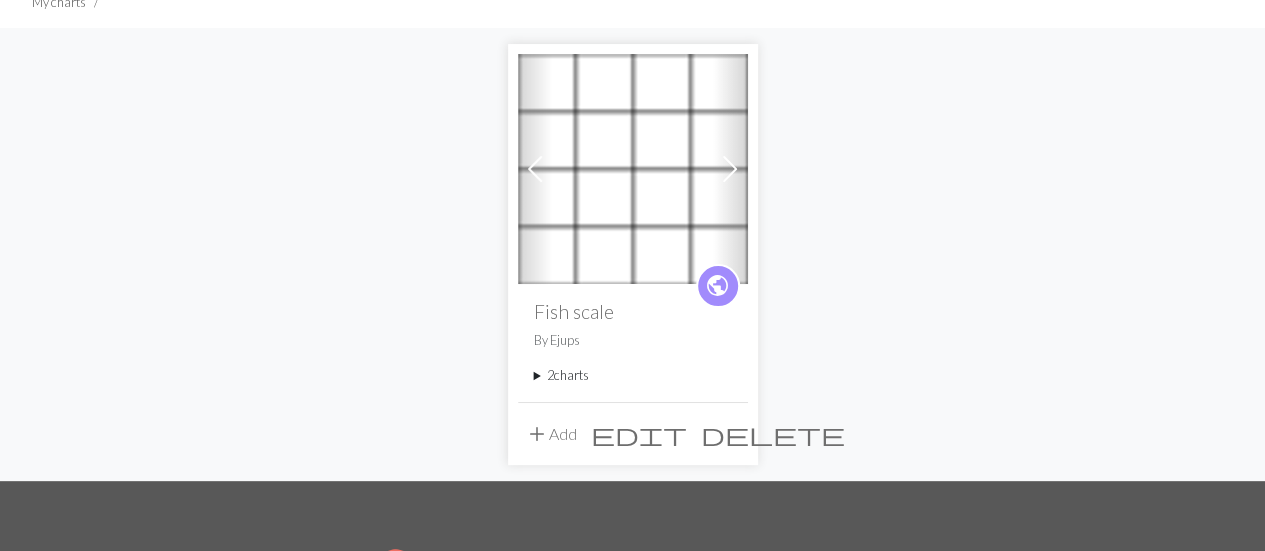 click on "2  charts" at bounding box center [633, 375] 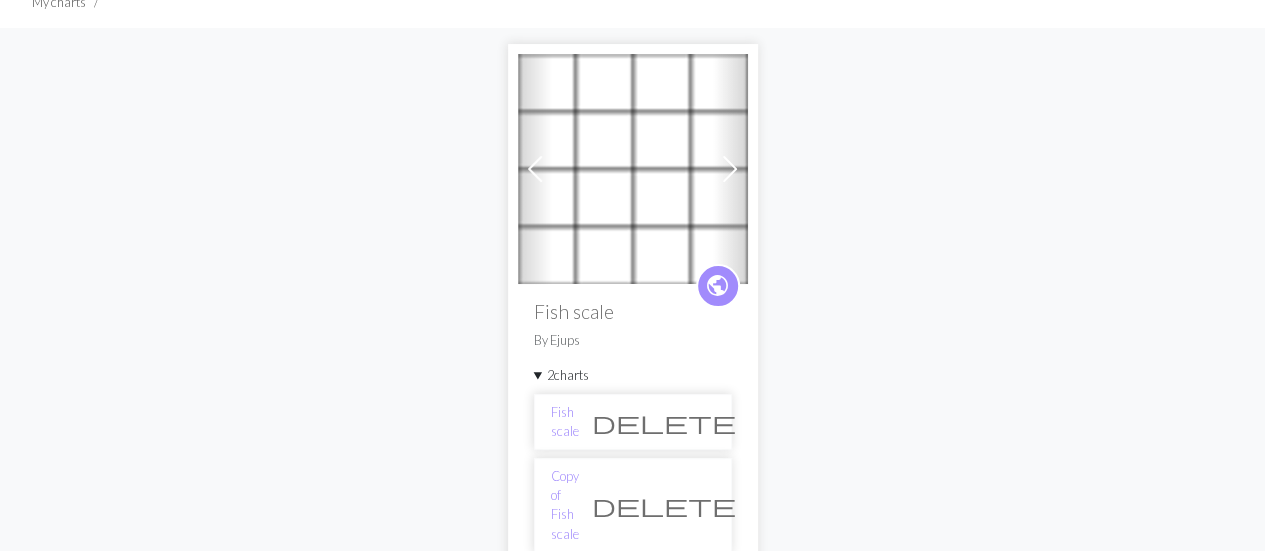 click on "delete" at bounding box center [664, 505] 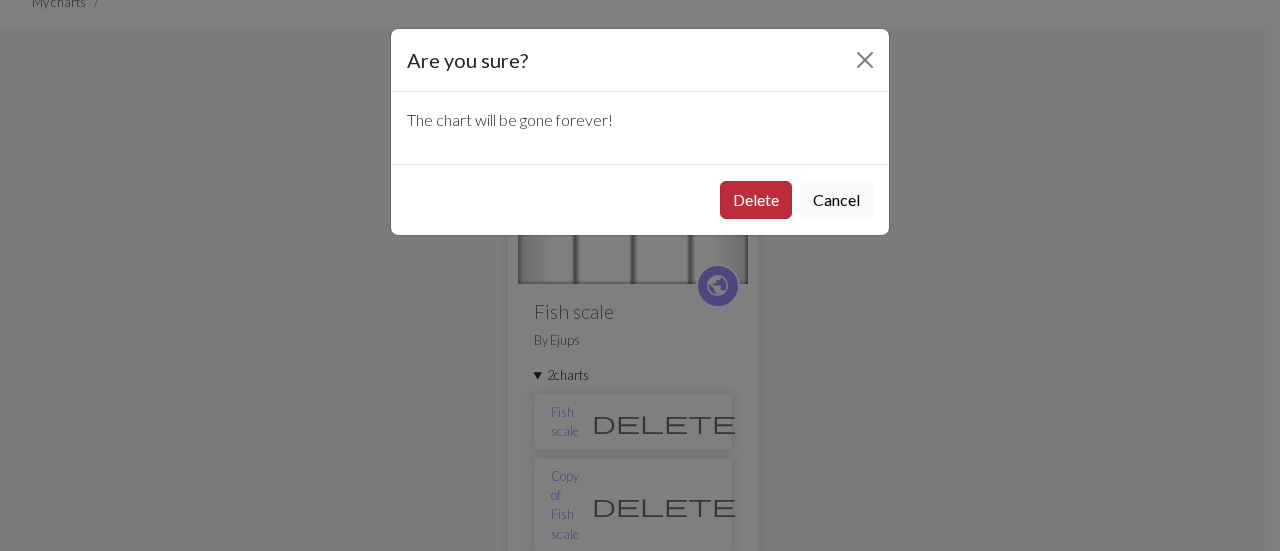 click on "Delete" at bounding box center (756, 200) 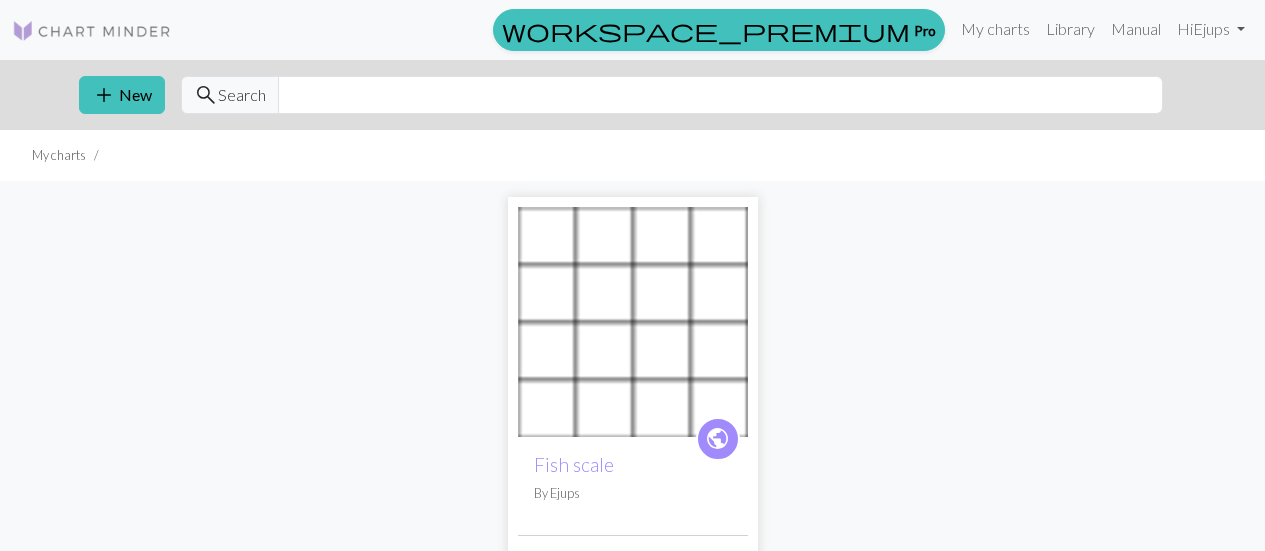 scroll, scrollTop: 152, scrollLeft: 0, axis: vertical 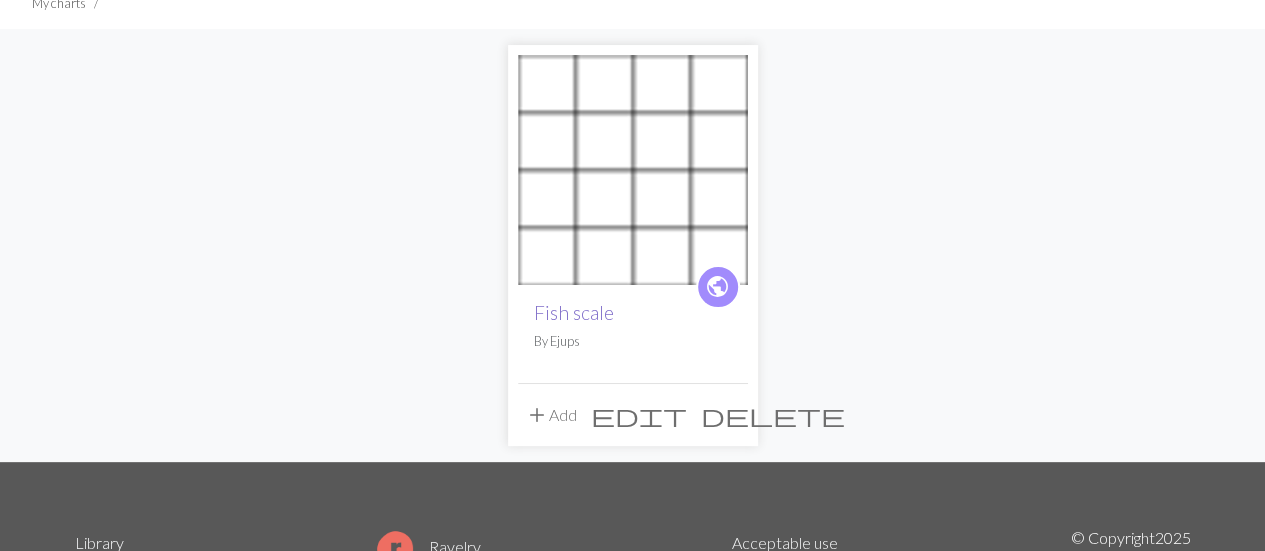click on "Fish scale" at bounding box center [574, 312] 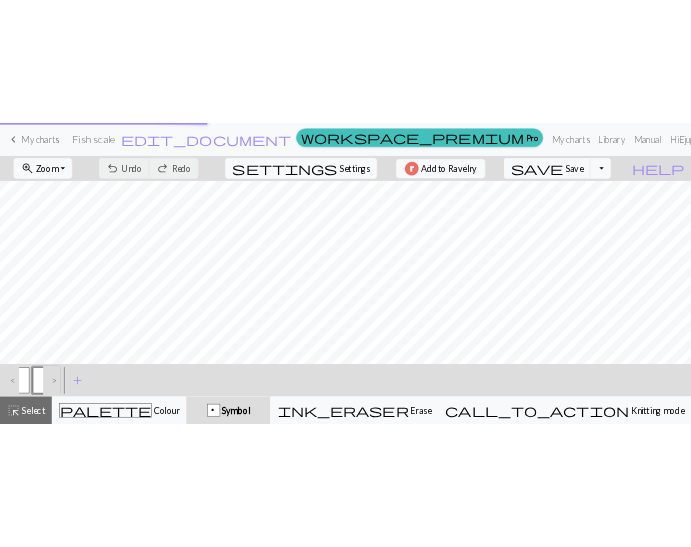 scroll, scrollTop: 0, scrollLeft: 0, axis: both 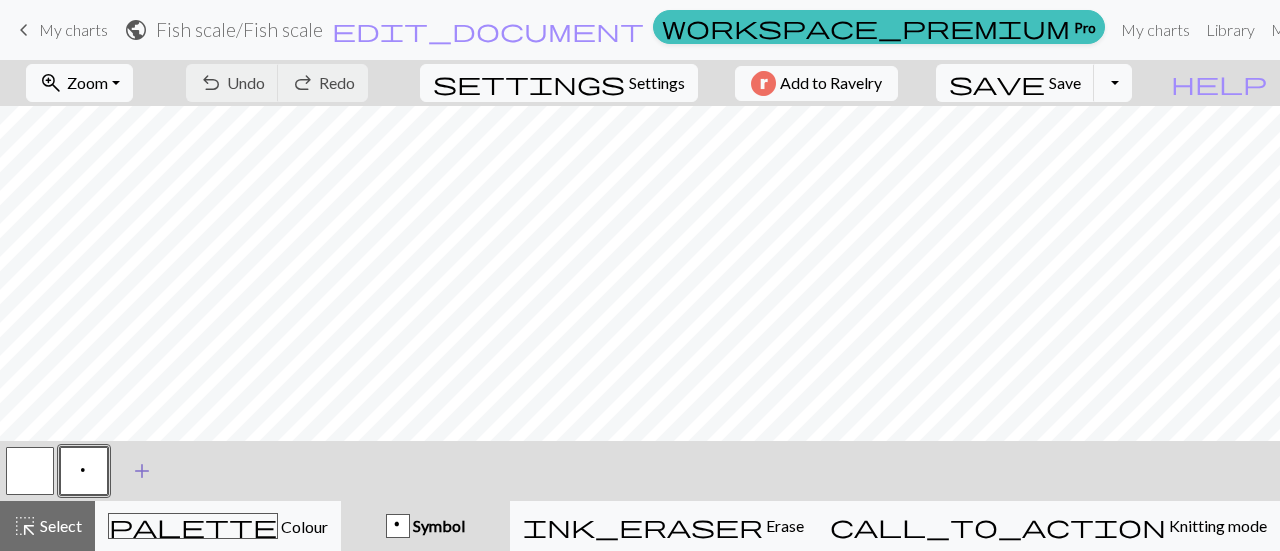 click on "add" at bounding box center (142, 471) 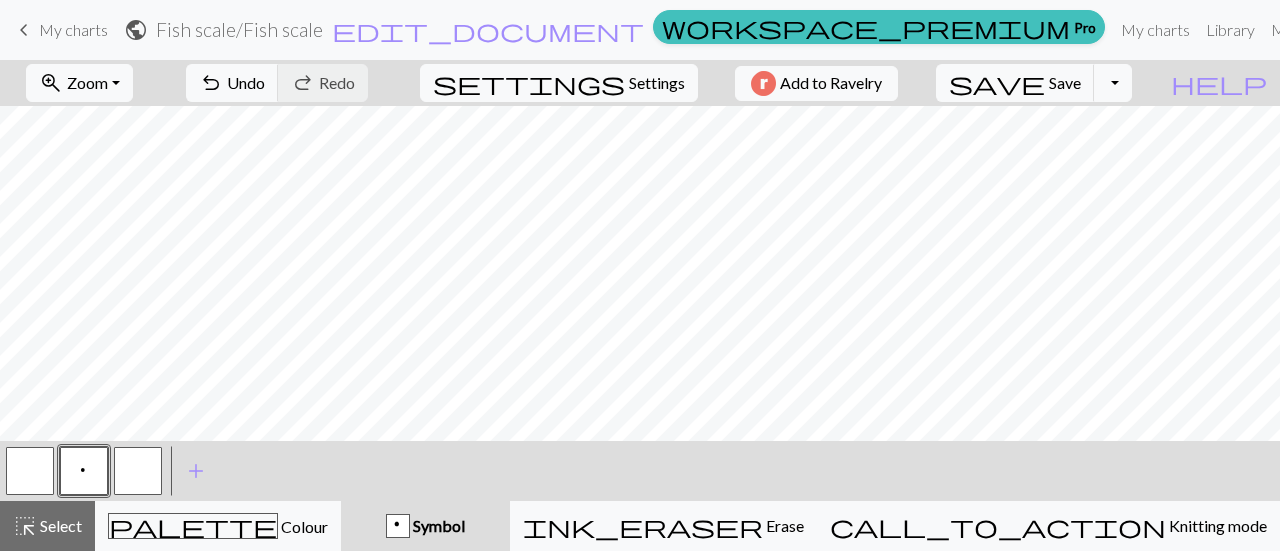 click at bounding box center [138, 471] 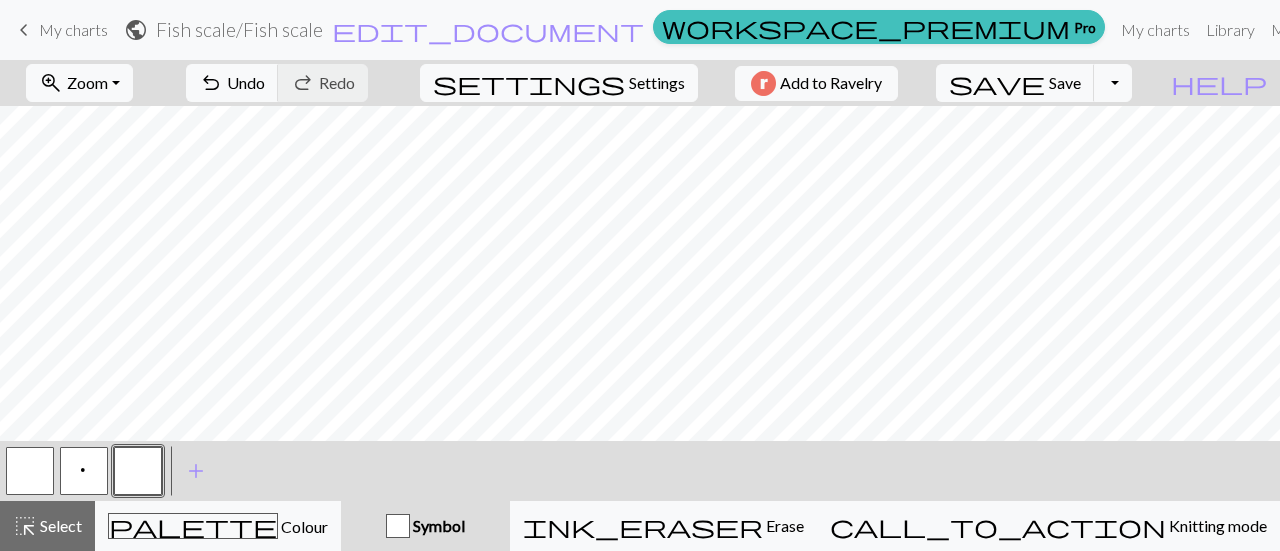 click at bounding box center [138, 471] 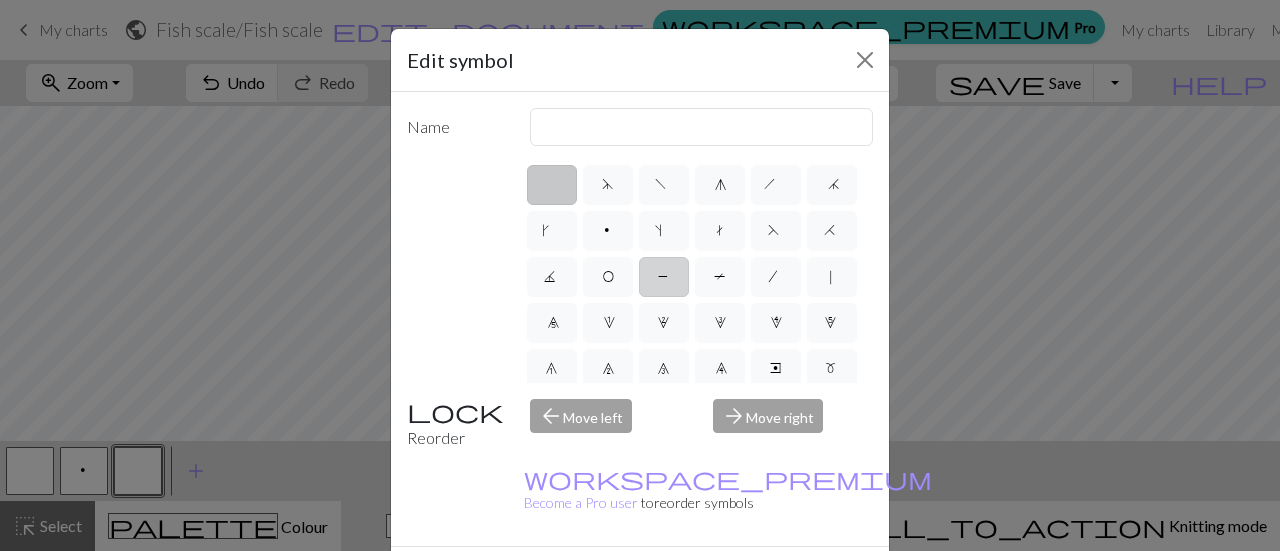 click on "P" at bounding box center [664, 277] 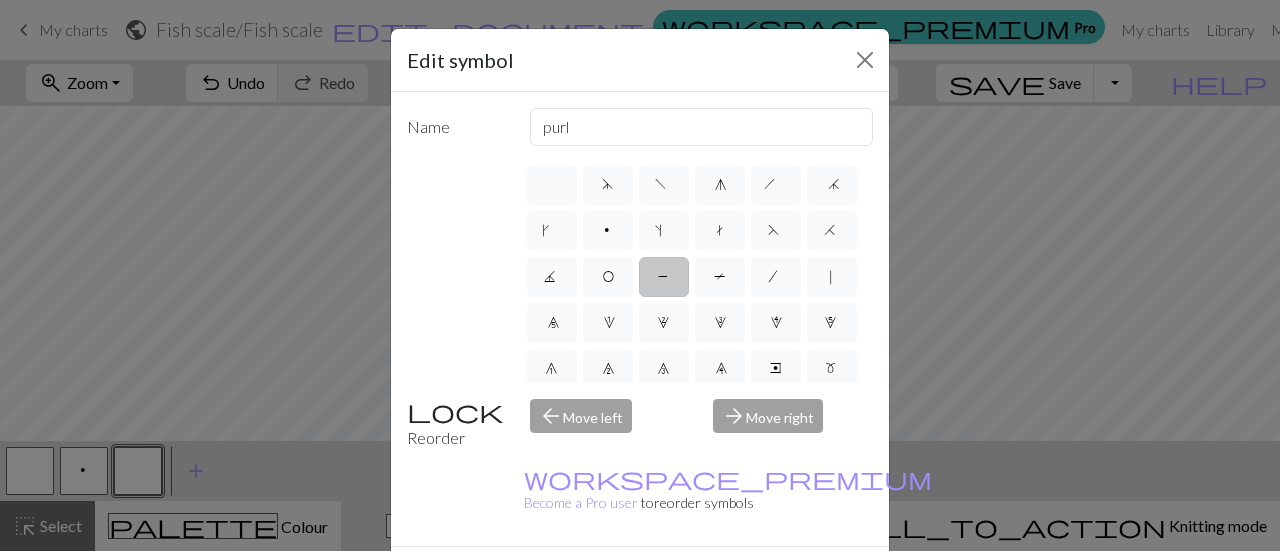 click on "Done" at bounding box center (760, 582) 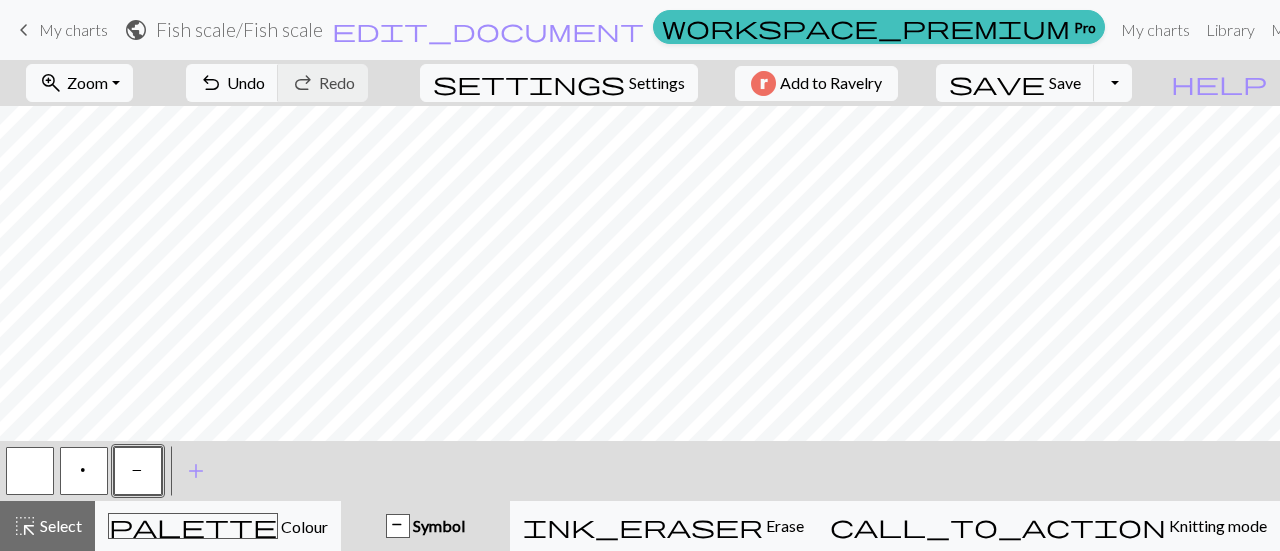 click at bounding box center (30, 471) 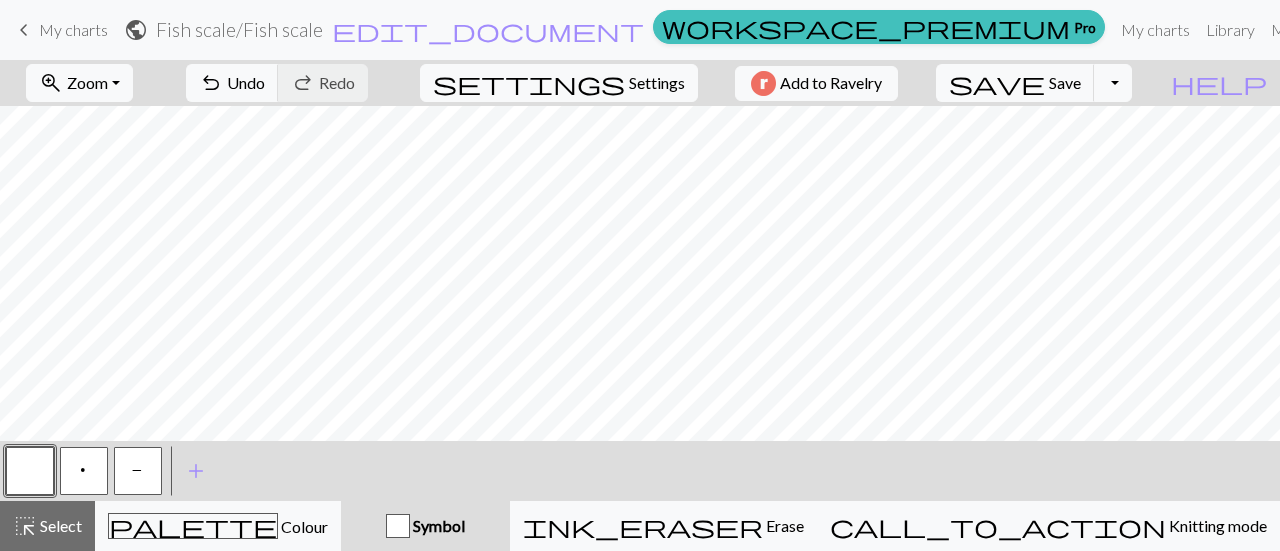 click on "P" at bounding box center (138, 473) 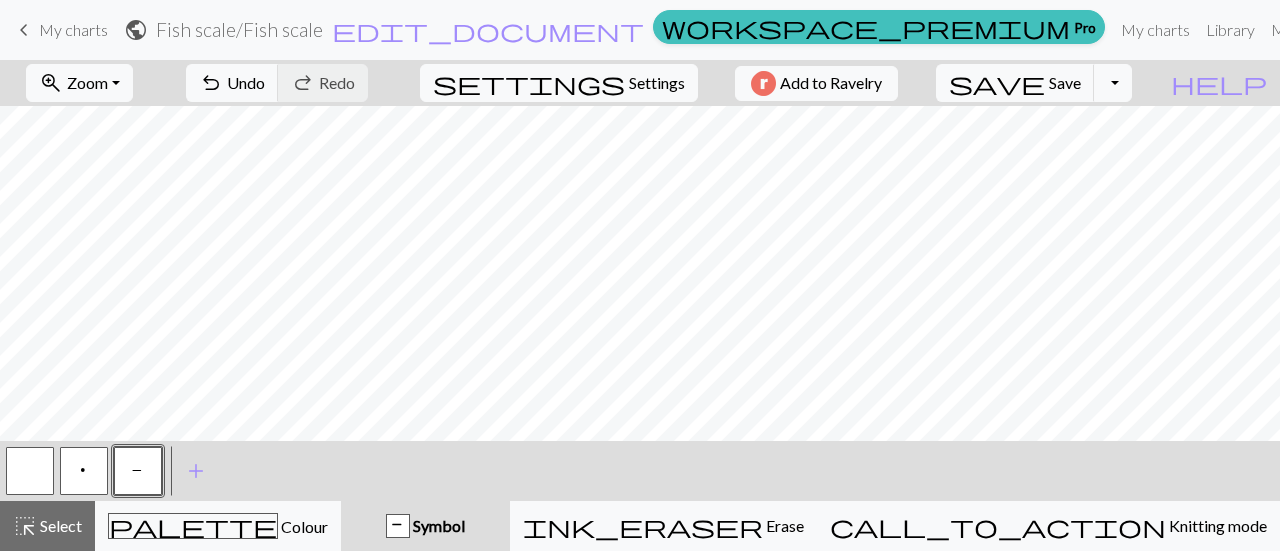 click on "zoom_in Zoom Zoom Fit all Fit width Fit height 50% 100% 150% 200% undo Undo Undo redo Redo Redo settings  Settings    Add to Ravelry save Save Save Toggle Dropdown file_copy  Save a copy save_alt  Download help Show me around < p P > add Add a  symbol highlight_alt   Select   Select palette   Colour   Colour P   Symbol ink_eraser   Erase   Erase call_to_action   Knitting mode   Knitting mode" at bounding box center [640, 305] 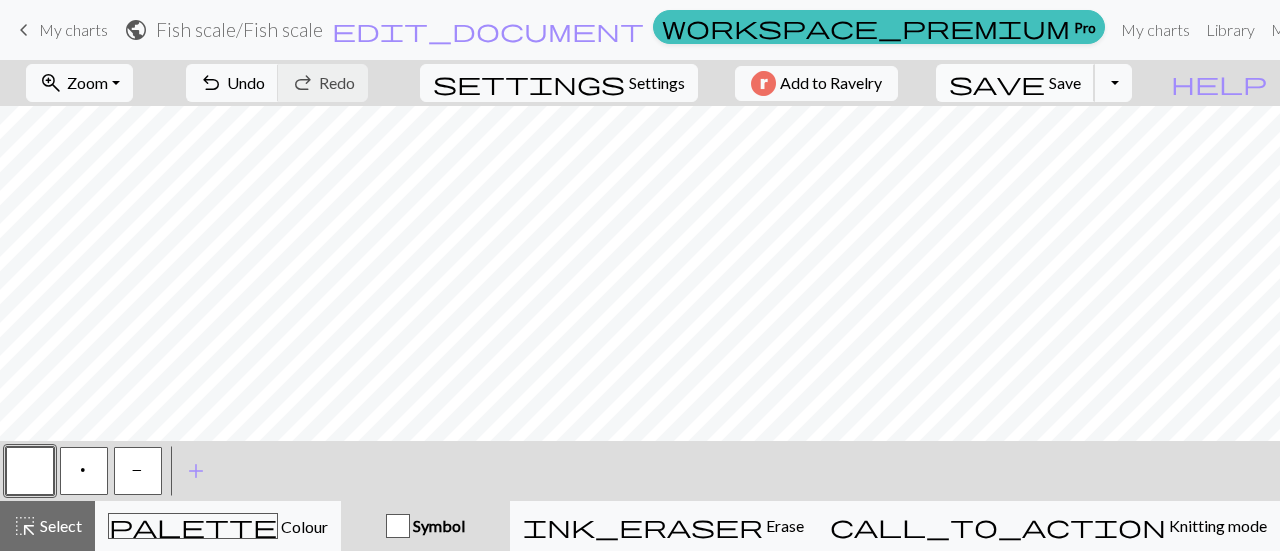 click on "save Save Save" at bounding box center (1015, 83) 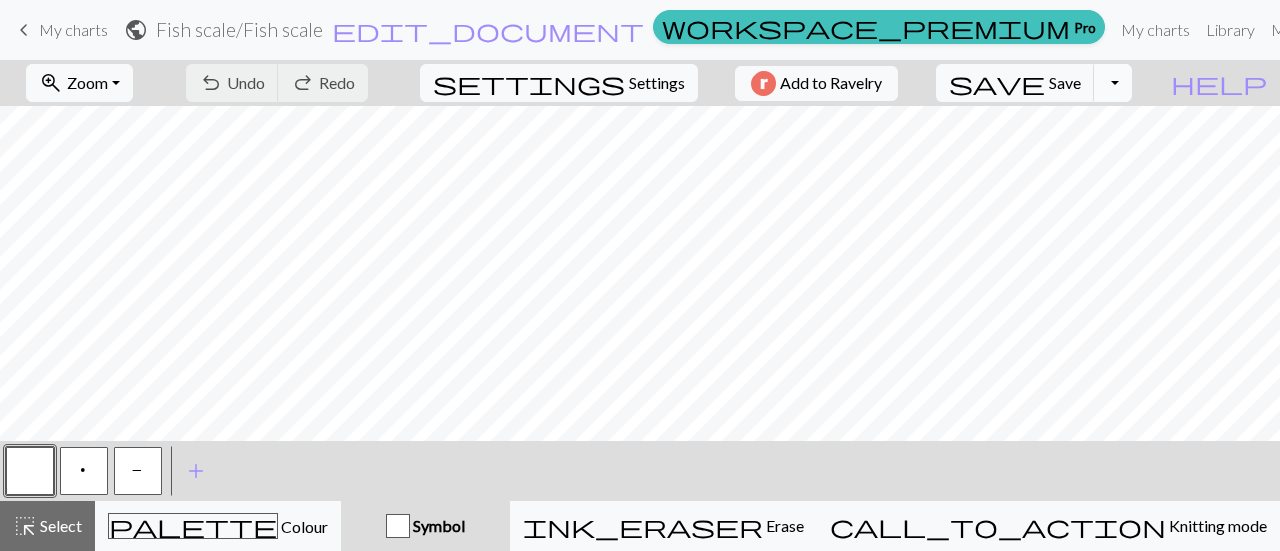 click on "Toggle Dropdown" at bounding box center [1113, 83] 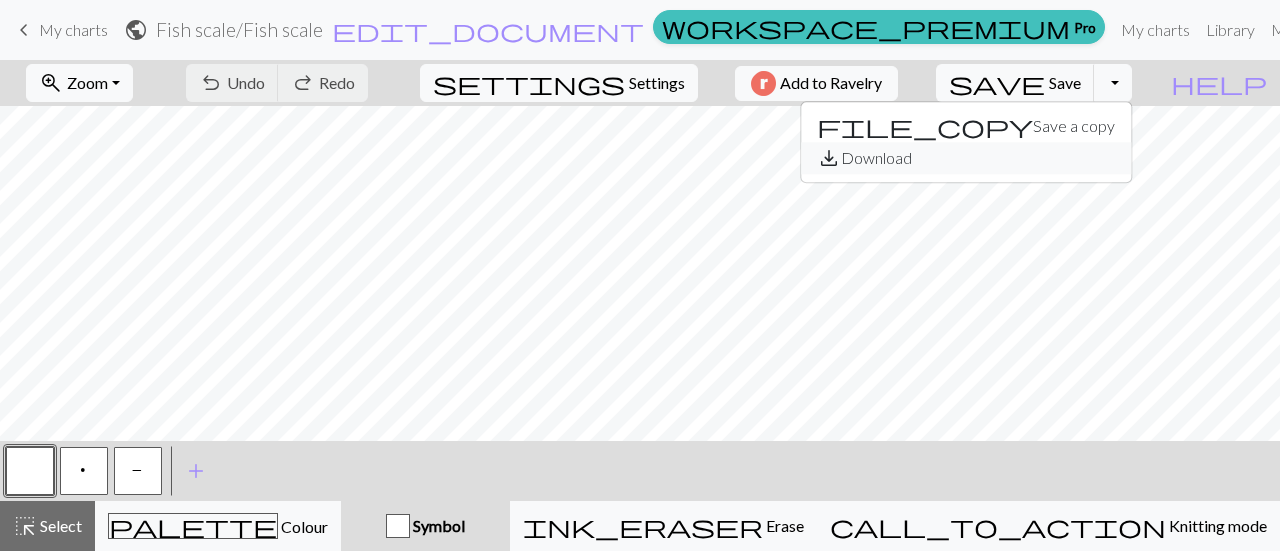 click on "save_alt  Download" at bounding box center [966, 158] 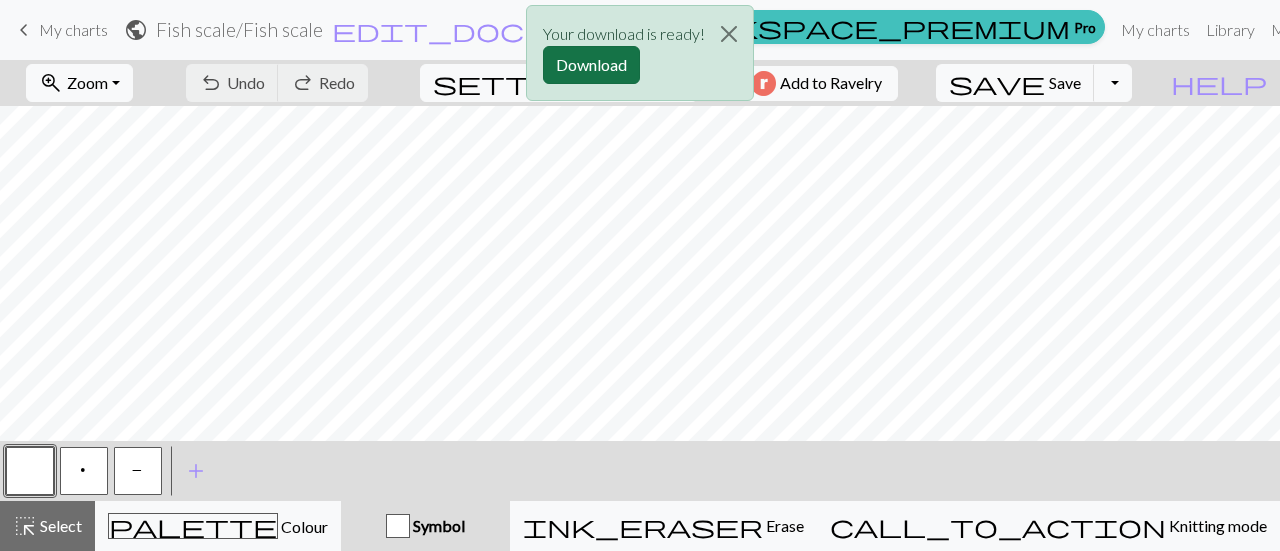 click on "Download" at bounding box center [591, 65] 